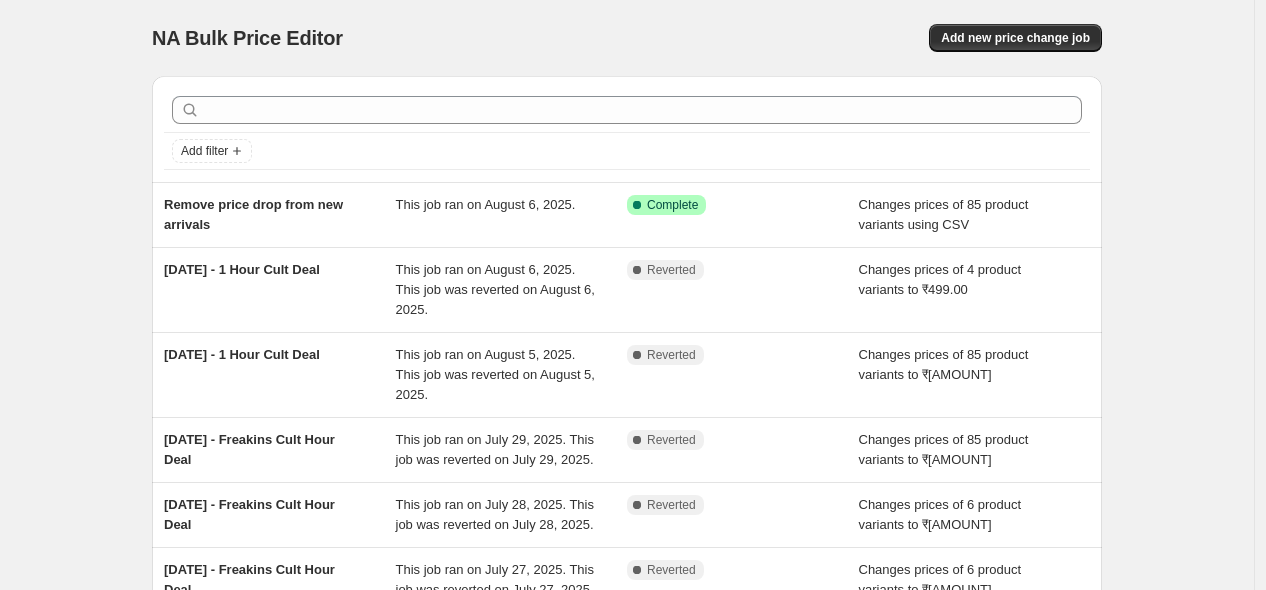 scroll, scrollTop: 0, scrollLeft: 0, axis: both 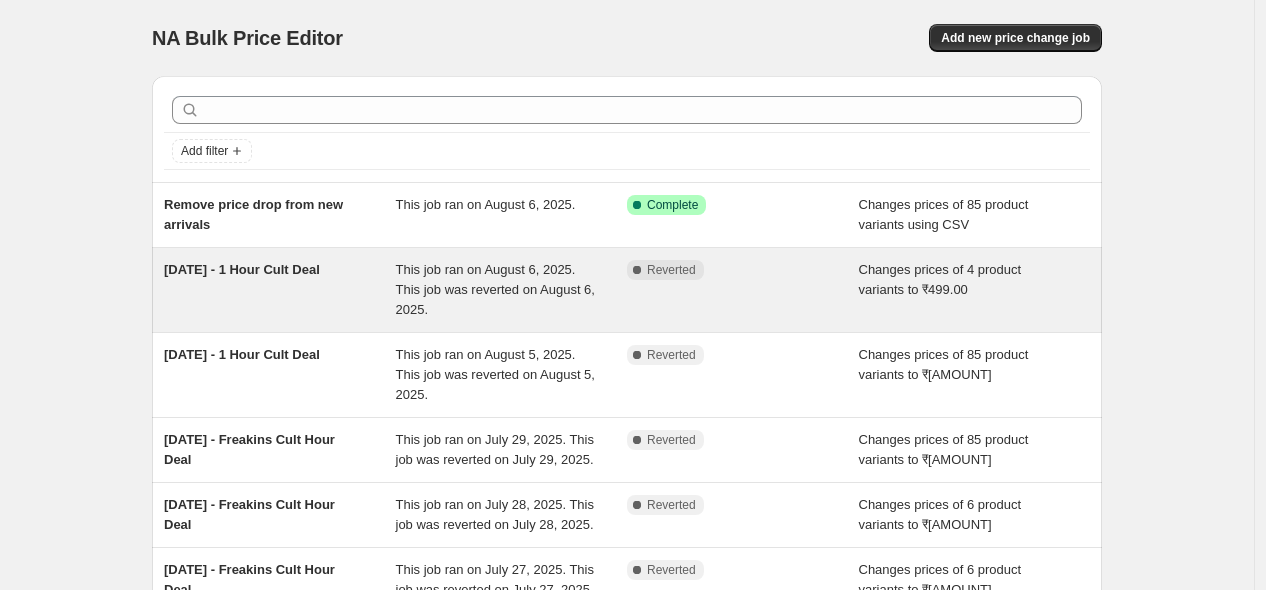 click on "This job ran on August 6, 2025. This job was reverted on August 6, 2025." at bounding box center (495, 289) 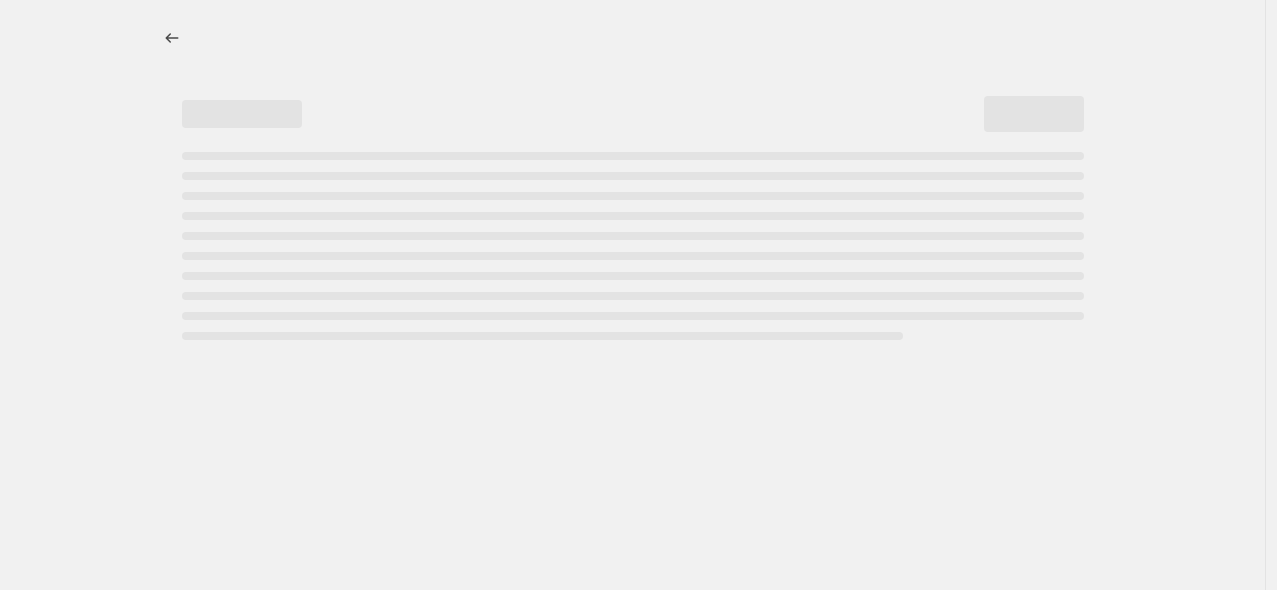 select on "no_change" 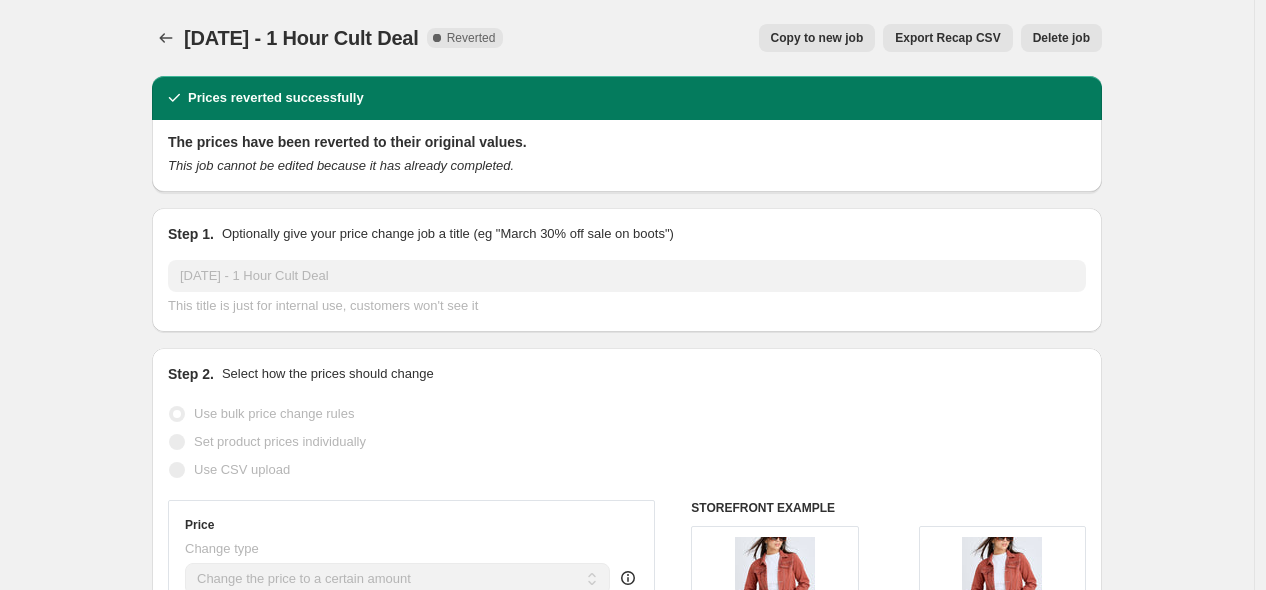drag, startPoint x: 192, startPoint y: 34, endPoint x: 474, endPoint y: 36, distance: 282.00708 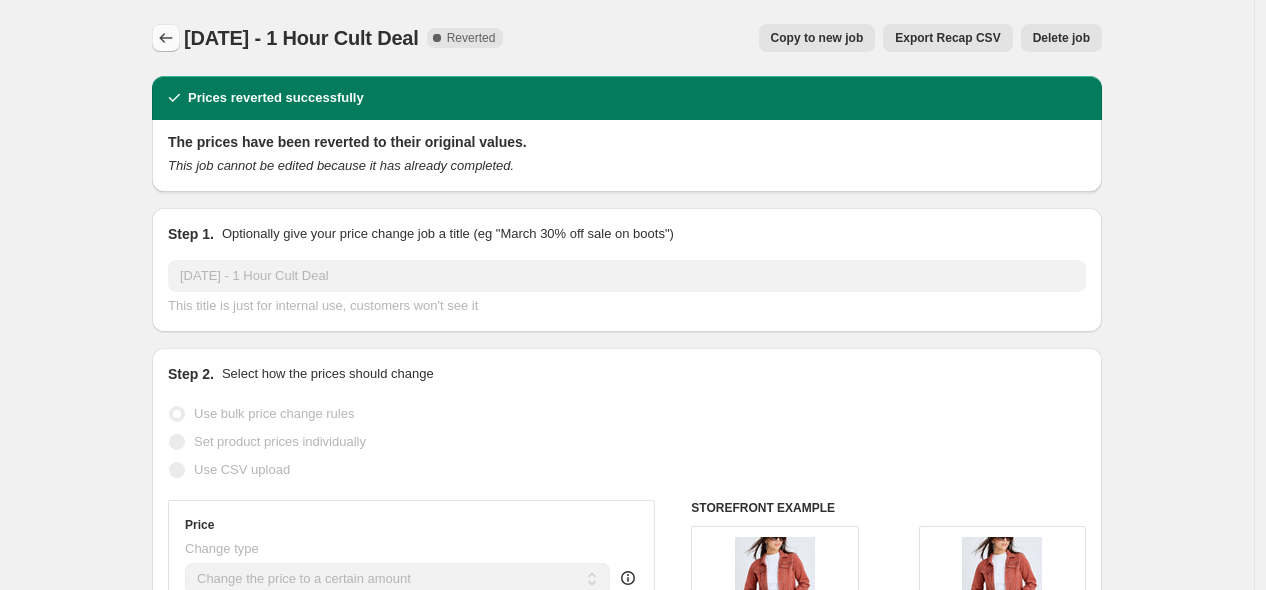 click 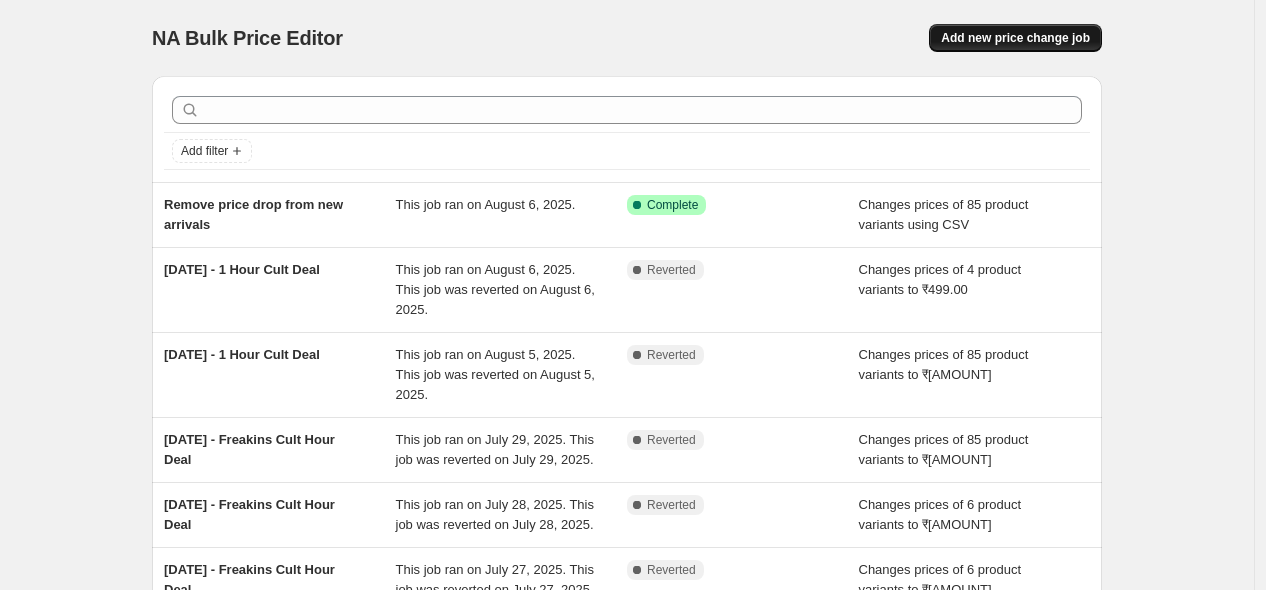 click on "Add new price change job" at bounding box center (1015, 38) 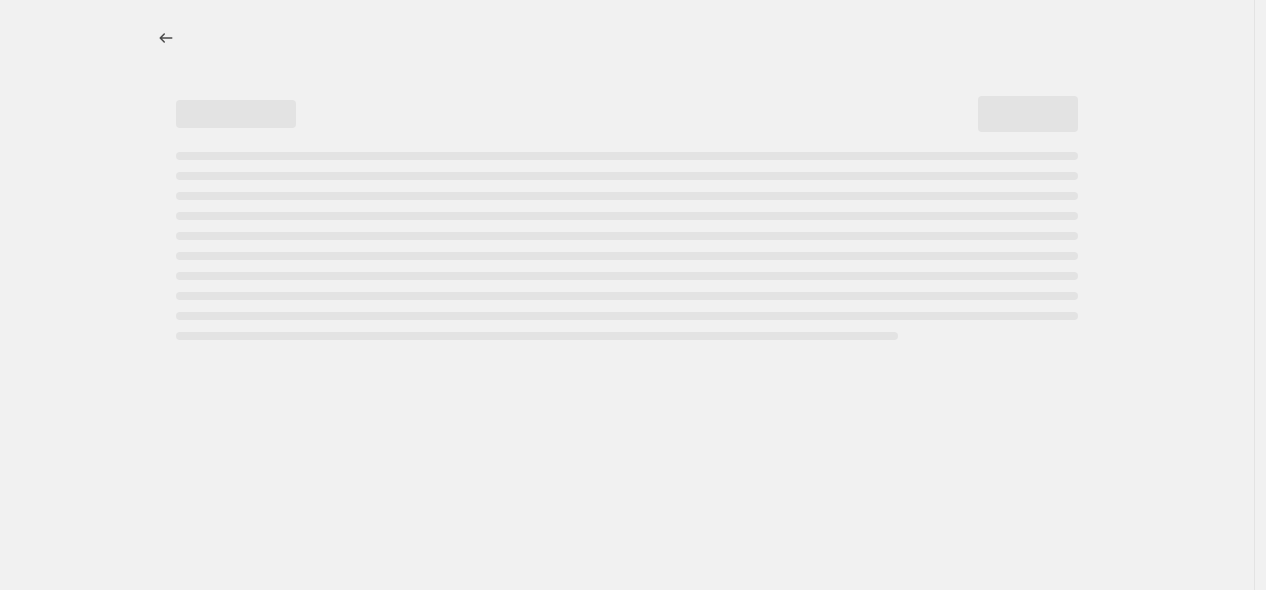 select on "percentage" 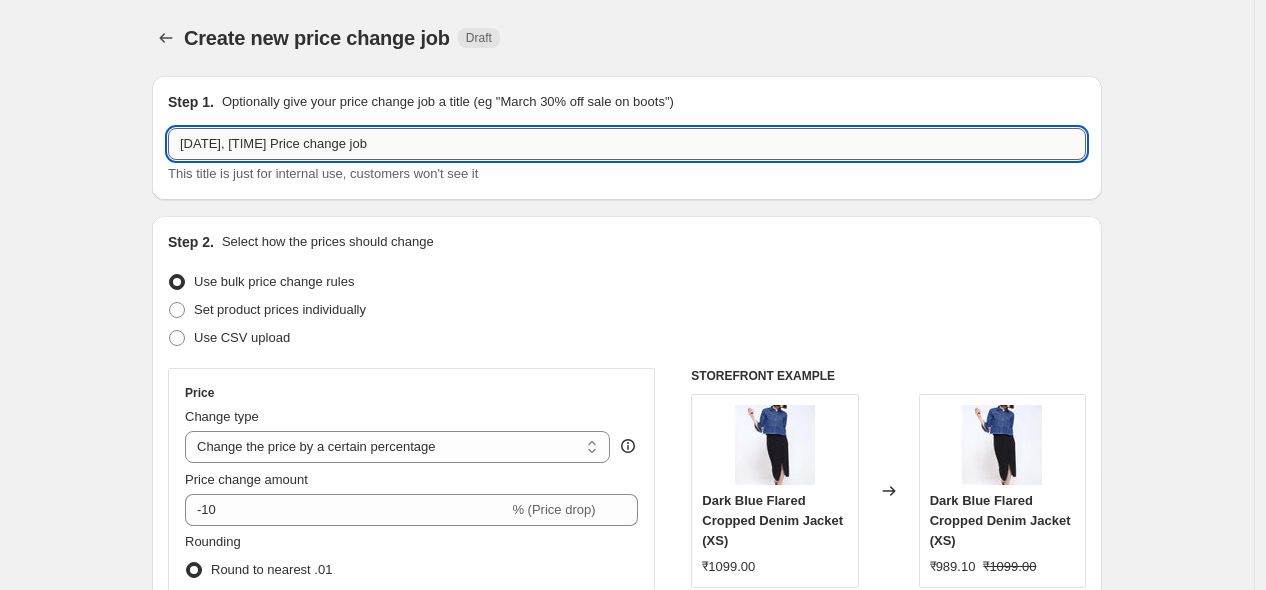 click on "[DATE], [TIME] Price change job" at bounding box center [627, 144] 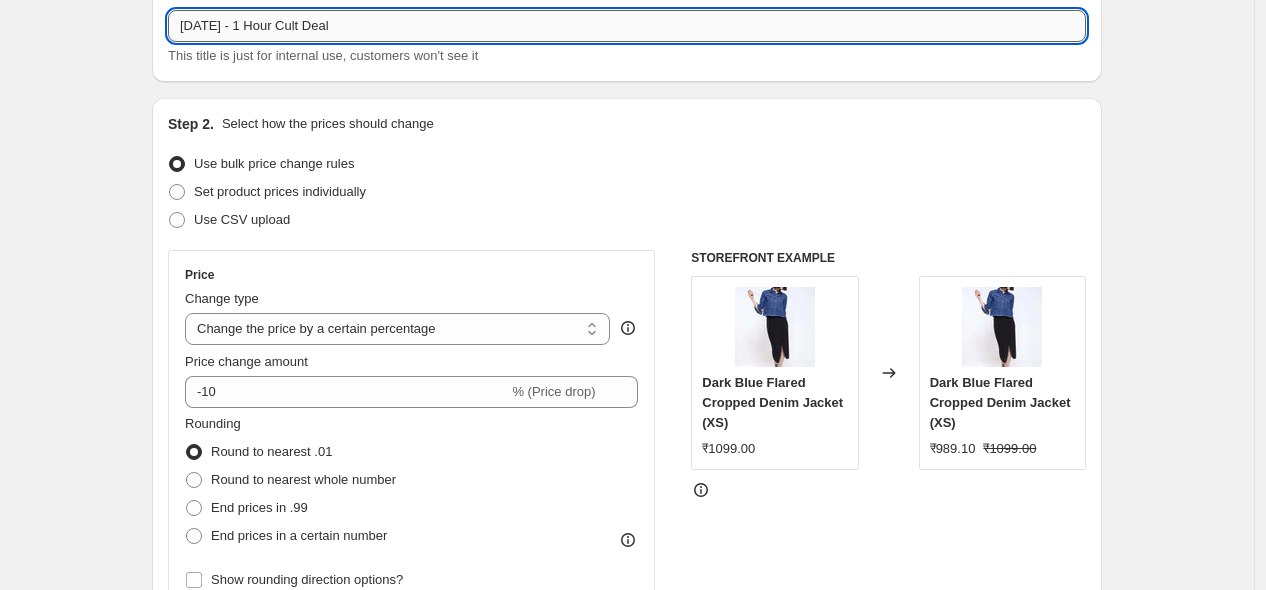 scroll, scrollTop: 136, scrollLeft: 0, axis: vertical 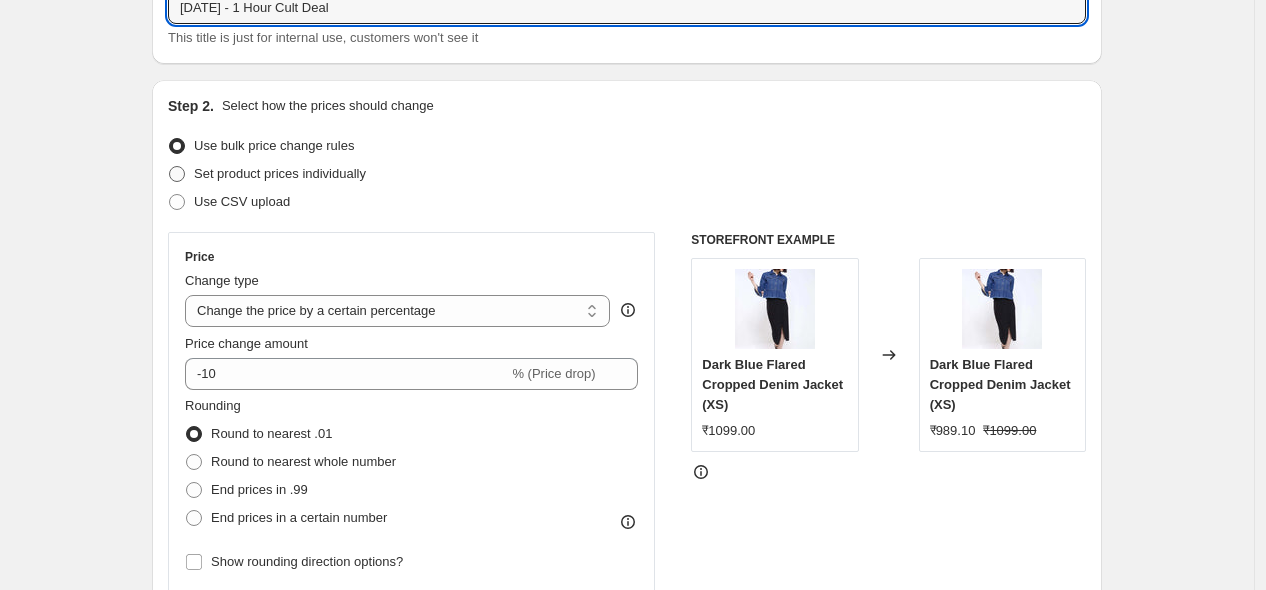 type on "[DATE] - 1 Hour Cult Deal" 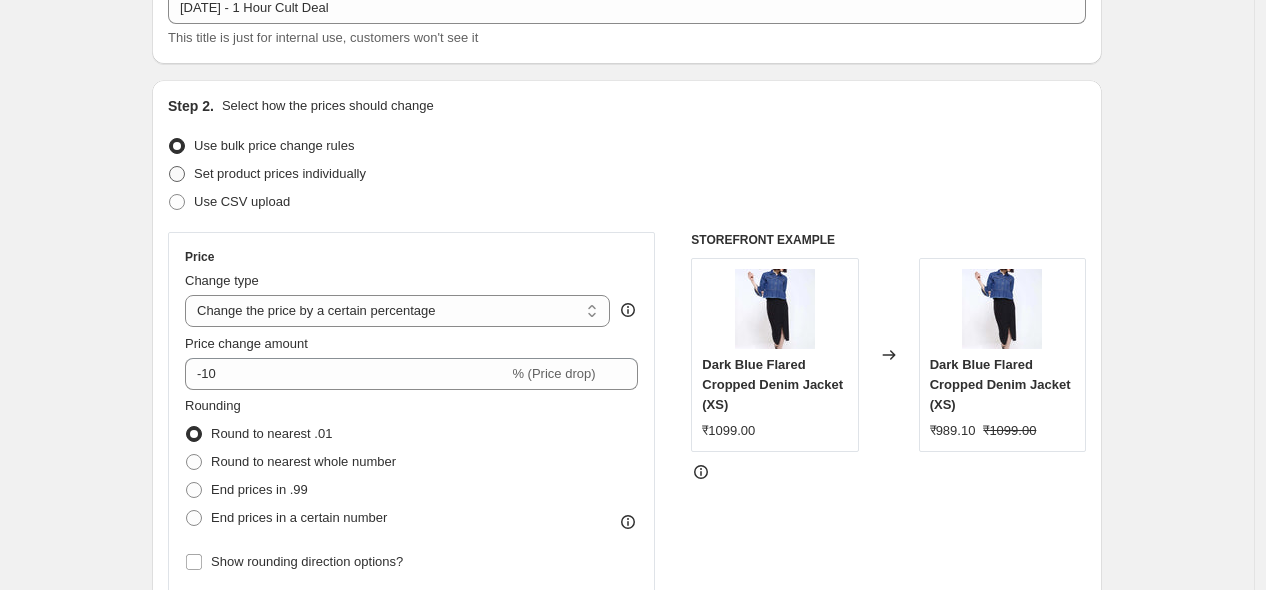 click on "Set product prices individually" at bounding box center (280, 173) 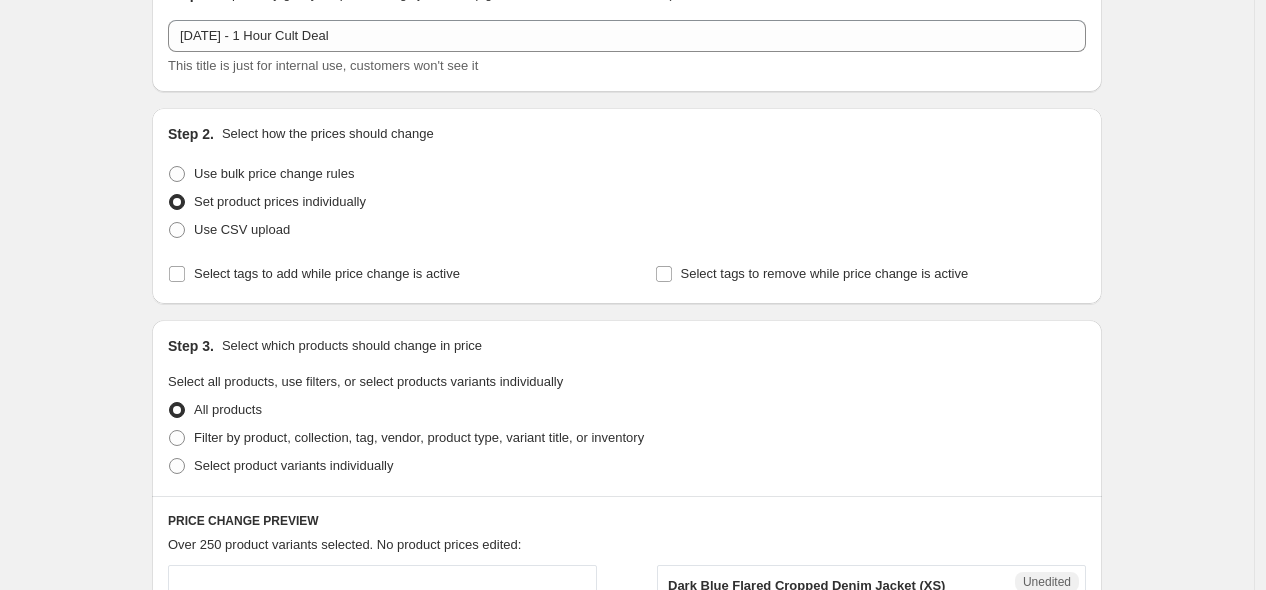 scroll, scrollTop: 104, scrollLeft: 0, axis: vertical 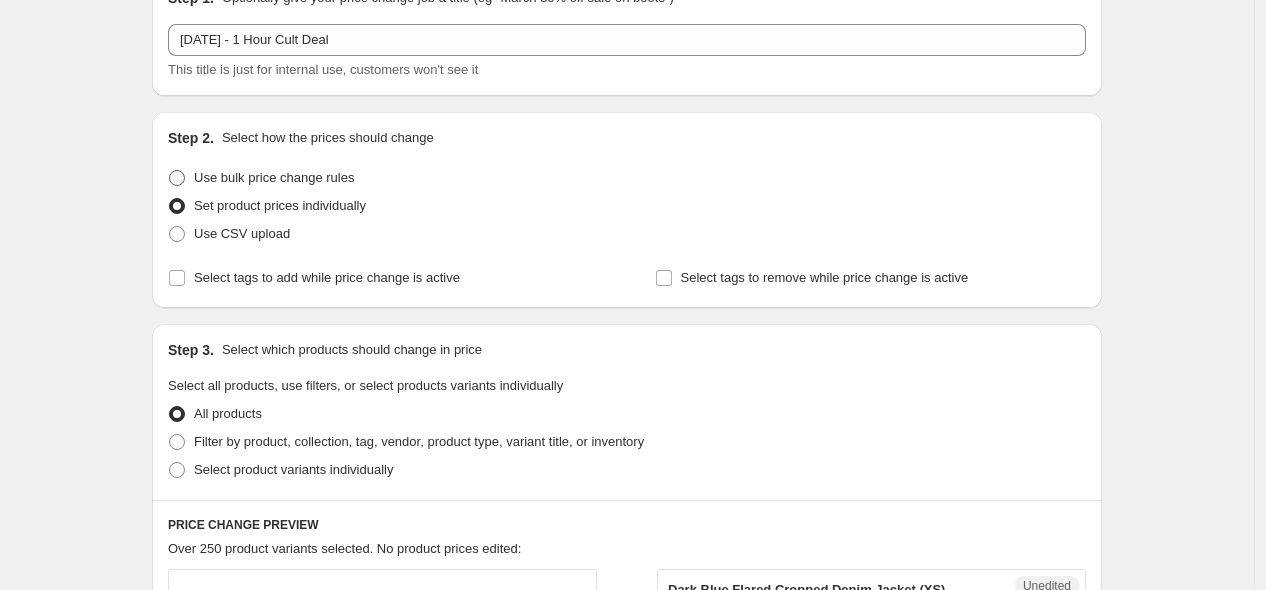 click on "Use bulk price change rules" at bounding box center [274, 177] 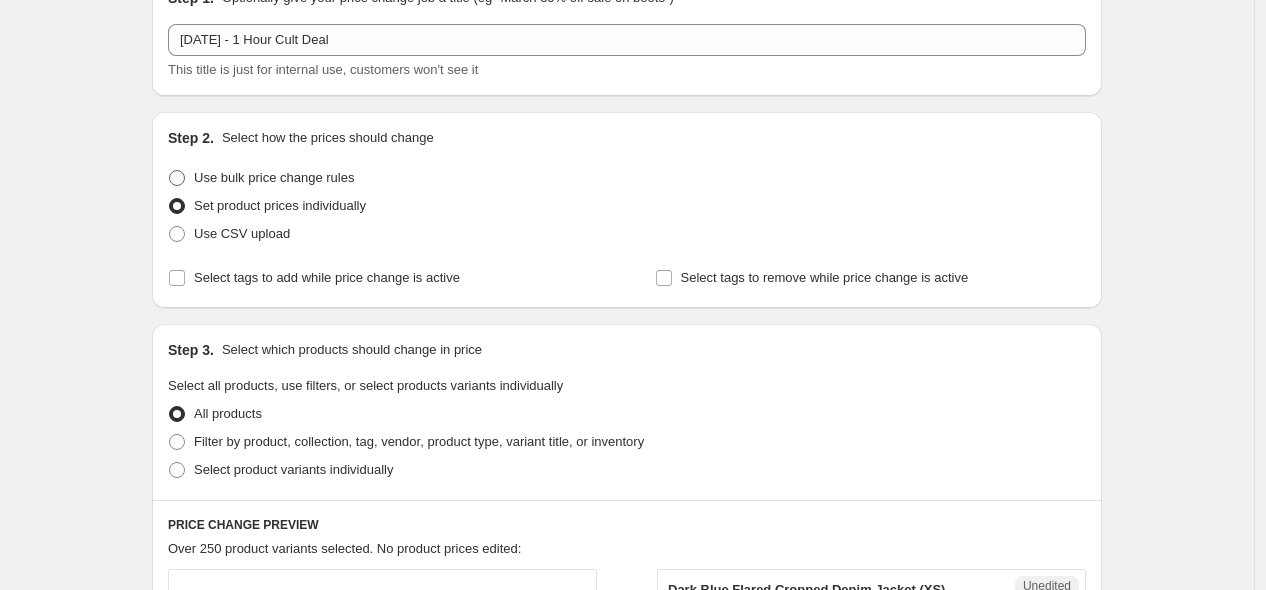 radio on "true" 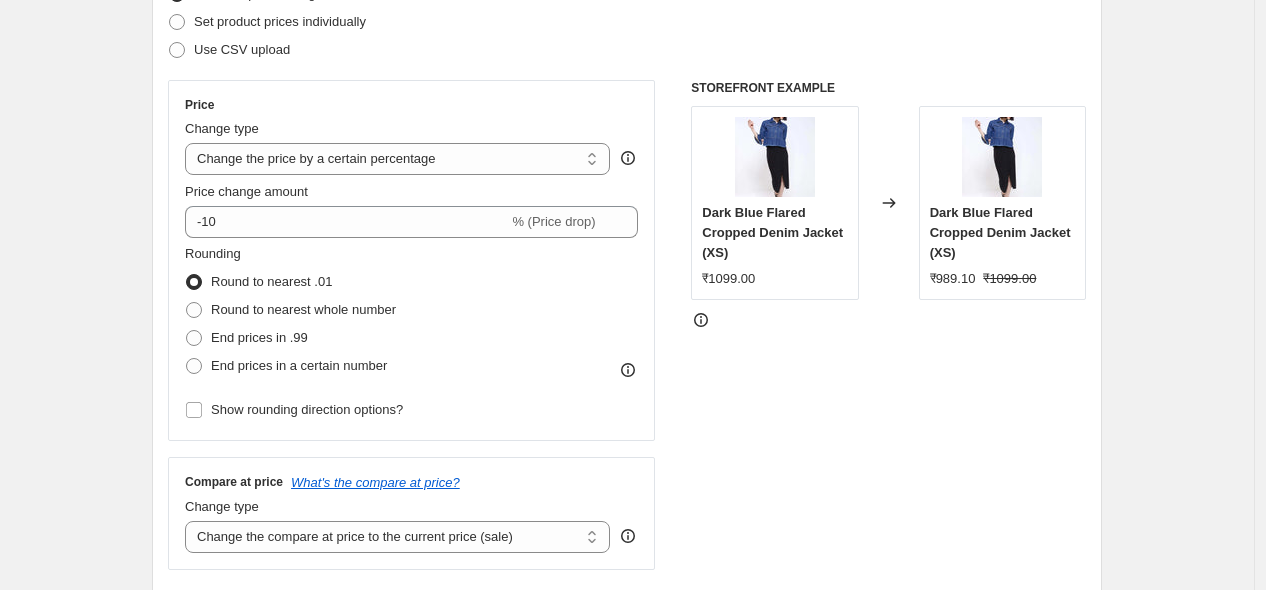 scroll, scrollTop: 326, scrollLeft: 0, axis: vertical 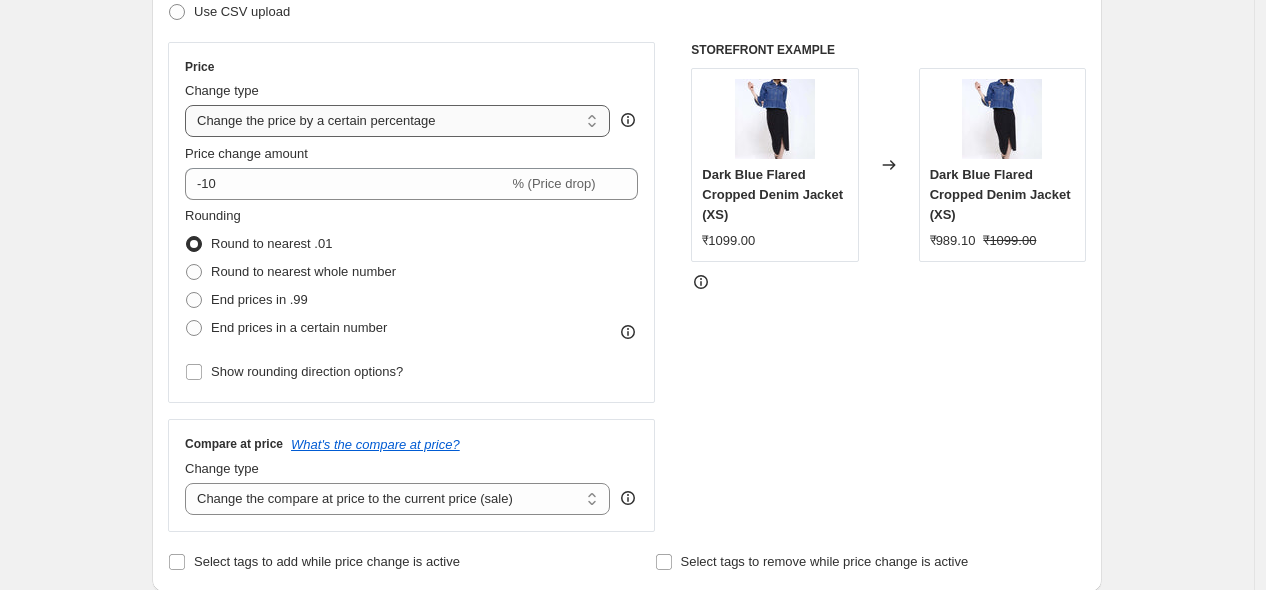 click on "Change the price to a certain amount Change the price by a certain amount Change the price by a certain percentage Change the price to the current compare at price (price before sale) Change the price by a certain amount relative to the compare at price Change the price by a certain percentage relative to the compare at price Don't change the price Change the price by a certain percentage relative to the cost per item Change price to certain cost margin" at bounding box center (397, 121) 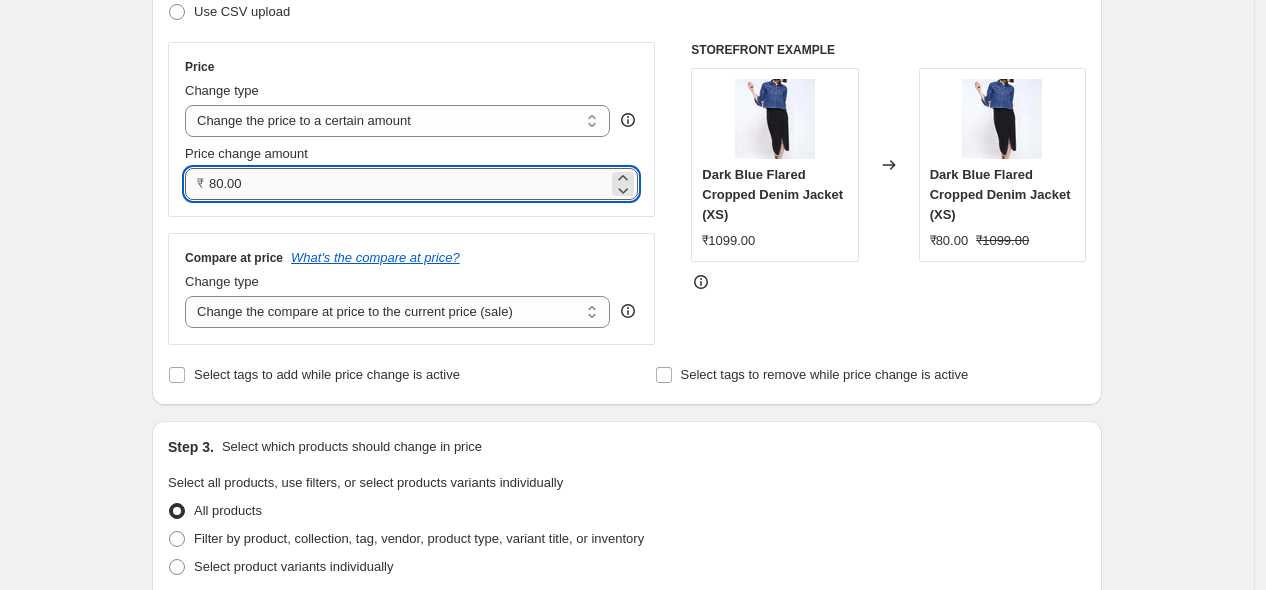 click on "80.00" at bounding box center [408, 184] 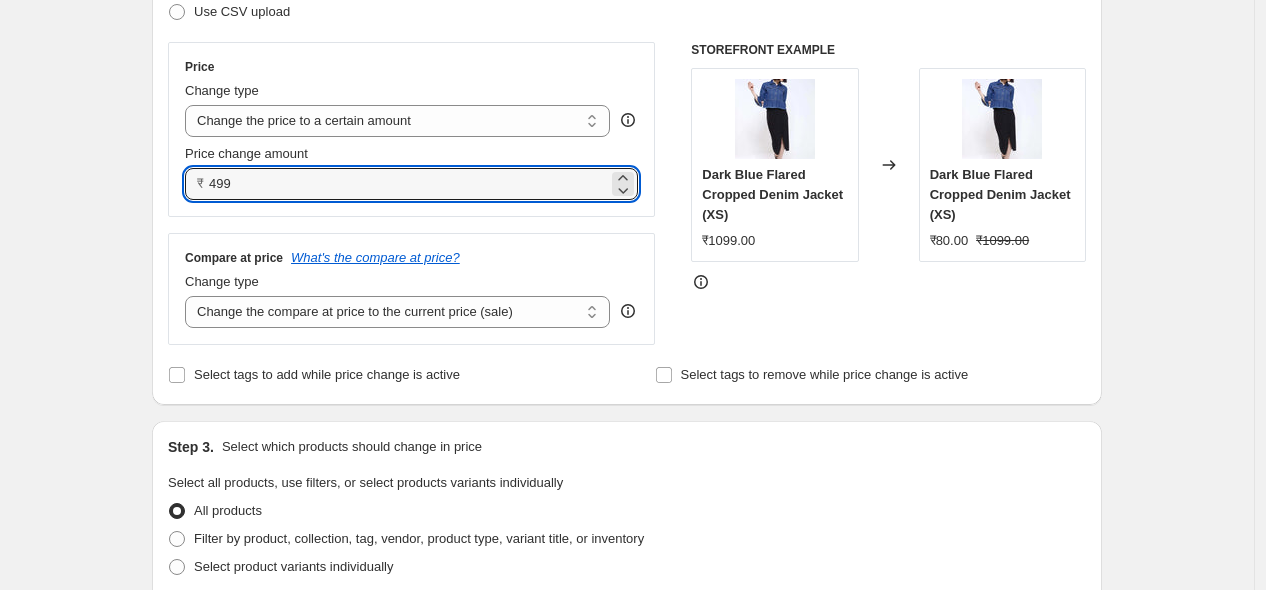 type on "499.00" 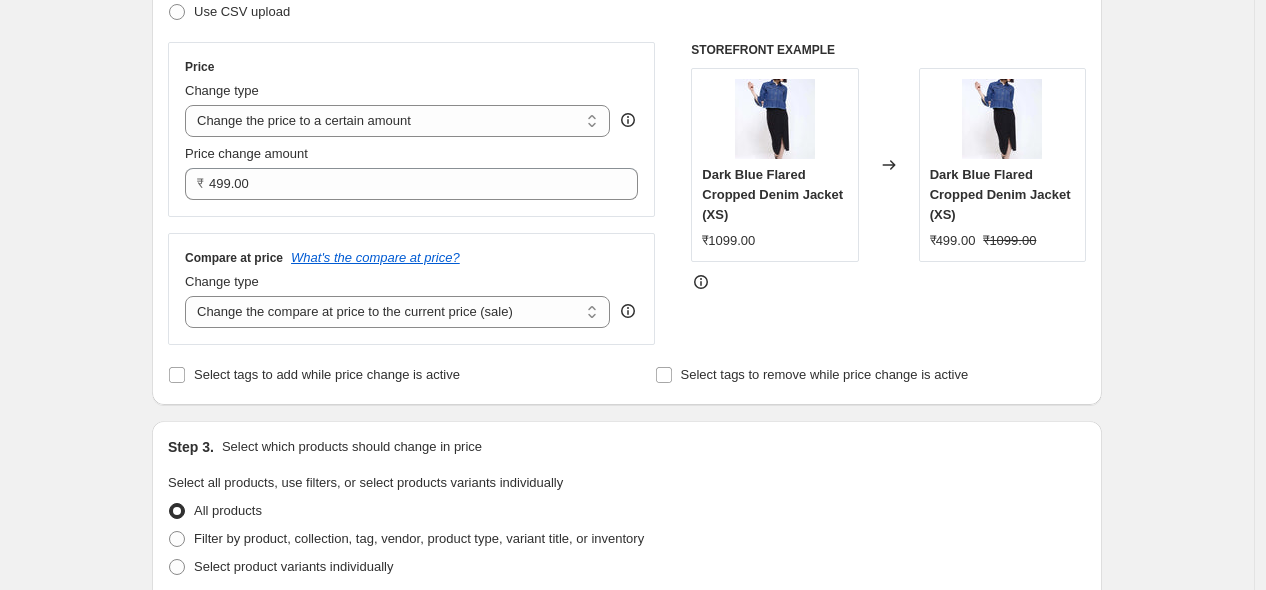 click on "Price Change type Change the price to a certain amount Change the price by a certain amount Change the price by a certain percentage Change the price to the current compare at price (price before sale) Change the price by a certain amount relative to the compare at price Change the price by a certain percentage relative to the compare at price Don't change the price Change the price by a certain percentage relative to the cost per item Change price to certain cost margin Change the price to a certain amount Price change amount ₹ [AMOUNT] Compare at price What's the compare at price? Change type Change the compare at price to the current price (sale) Change the compare at price to a certain amount Change the compare at price by a certain amount Change the compare at price by a certain percentage Change the compare at price by a certain amount relative to the actual price Change the compare at price by a certain percentage relative to the actual price Don't change the compare at price" at bounding box center (411, 193) 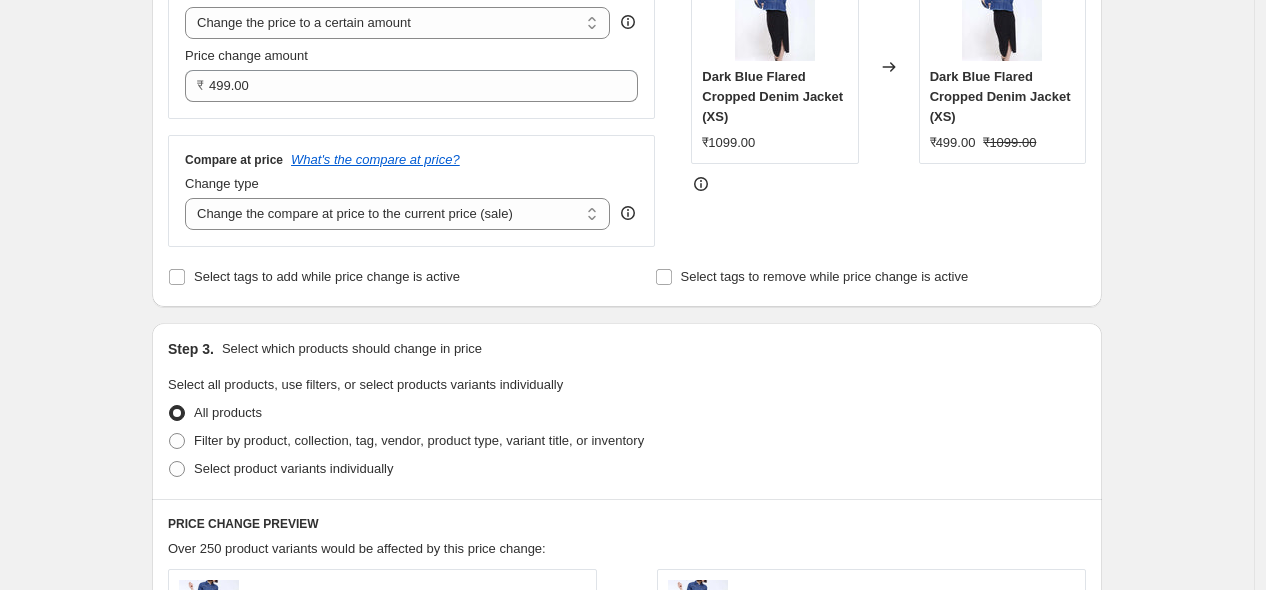 scroll, scrollTop: 431, scrollLeft: 0, axis: vertical 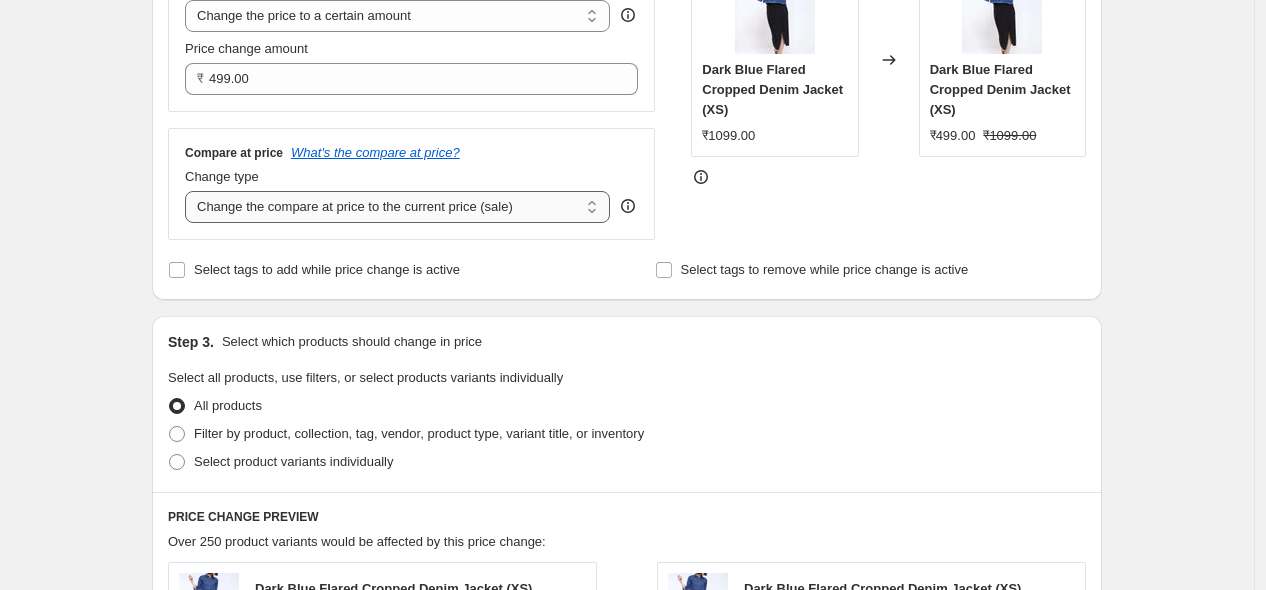 click on "Change the compare at price to the current price (sale) Change the compare at price to a certain amount Change the compare at price by a certain amount Change the compare at price by a certain percentage Change the compare at price by a certain amount relative to the actual price Change the compare at price by a certain percentage relative to the actual price Don't change the compare at price Remove the compare at price" at bounding box center [397, 207] 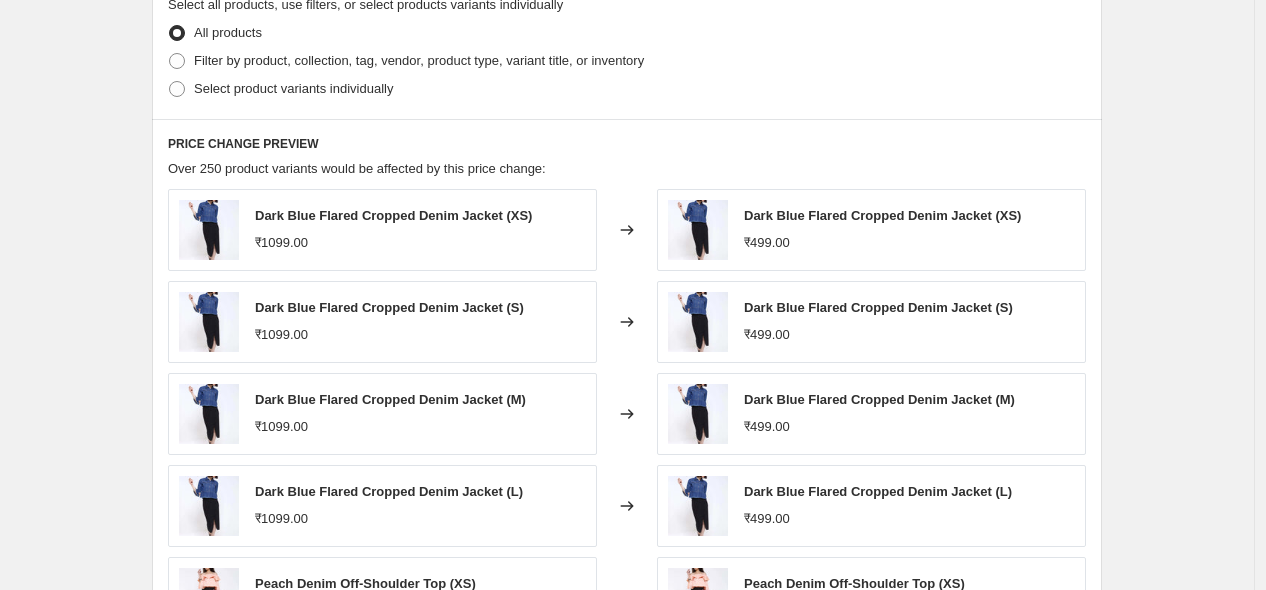 scroll, scrollTop: 818, scrollLeft: 0, axis: vertical 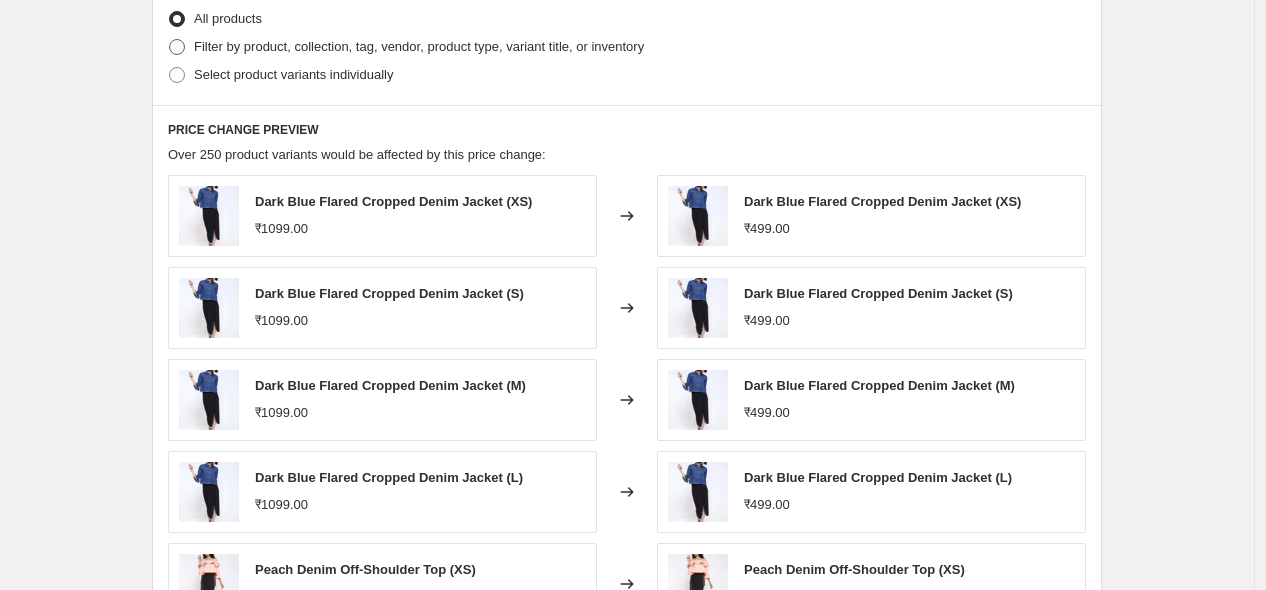 click on "Filter by product, collection, tag, vendor, product type, variant title, or inventory" at bounding box center (419, 46) 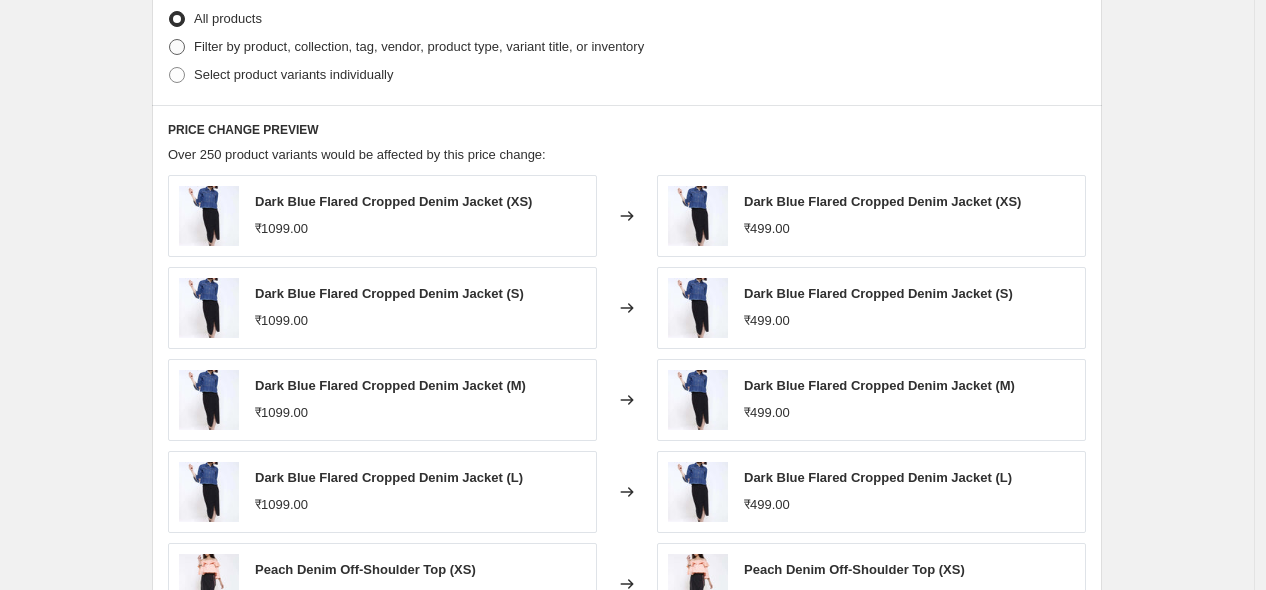radio on "true" 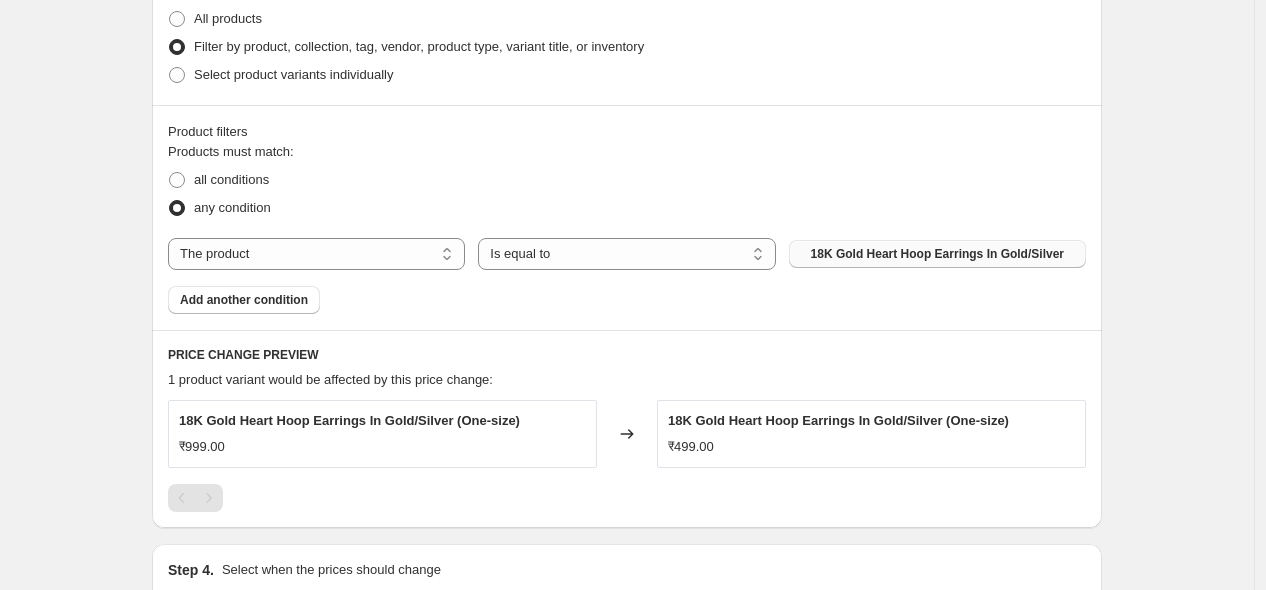 click on "18K Gold Heart Hoop Earrings In Gold/Silver" at bounding box center (937, 254) 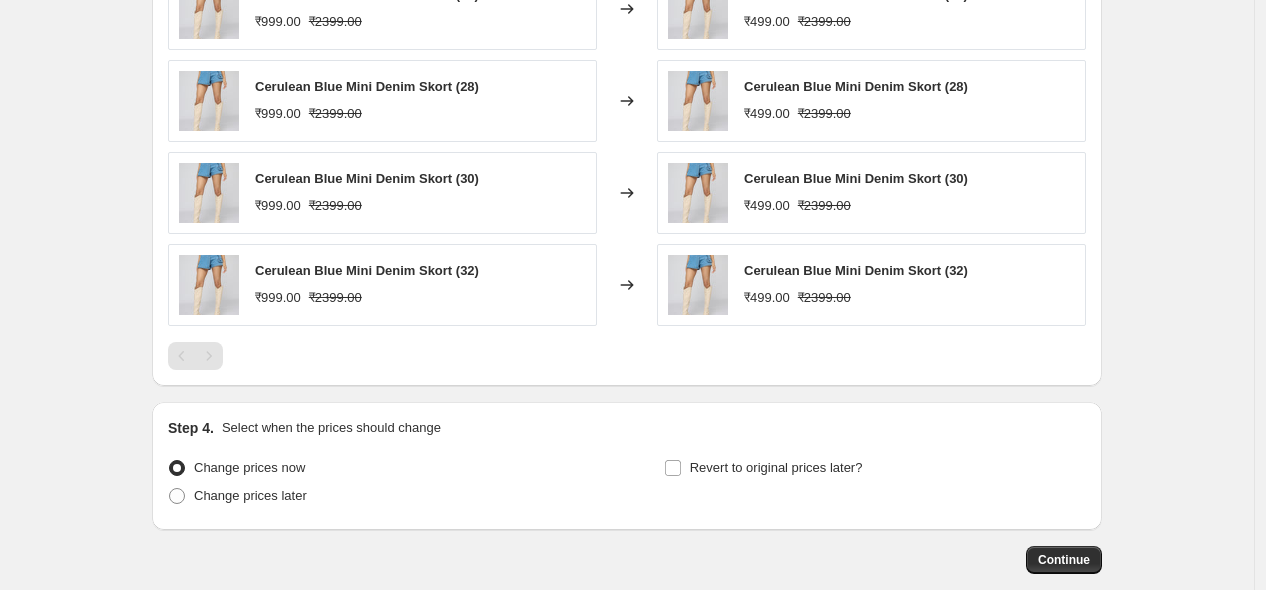 scroll, scrollTop: 1358, scrollLeft: 0, axis: vertical 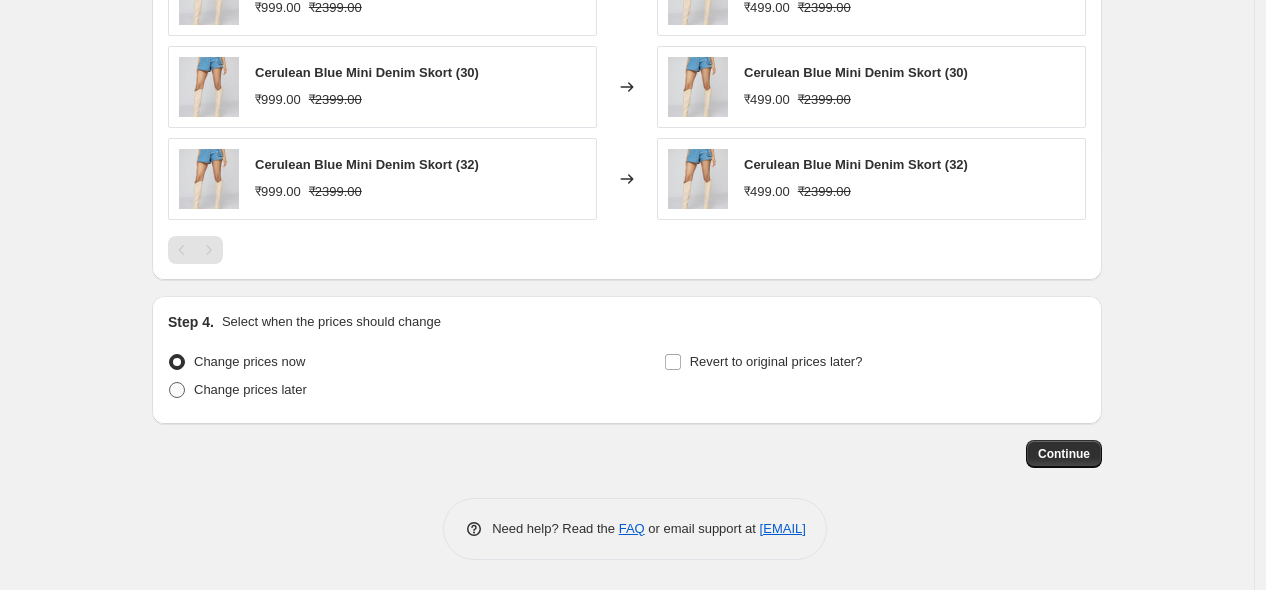 click on "Change prices later" at bounding box center (237, 390) 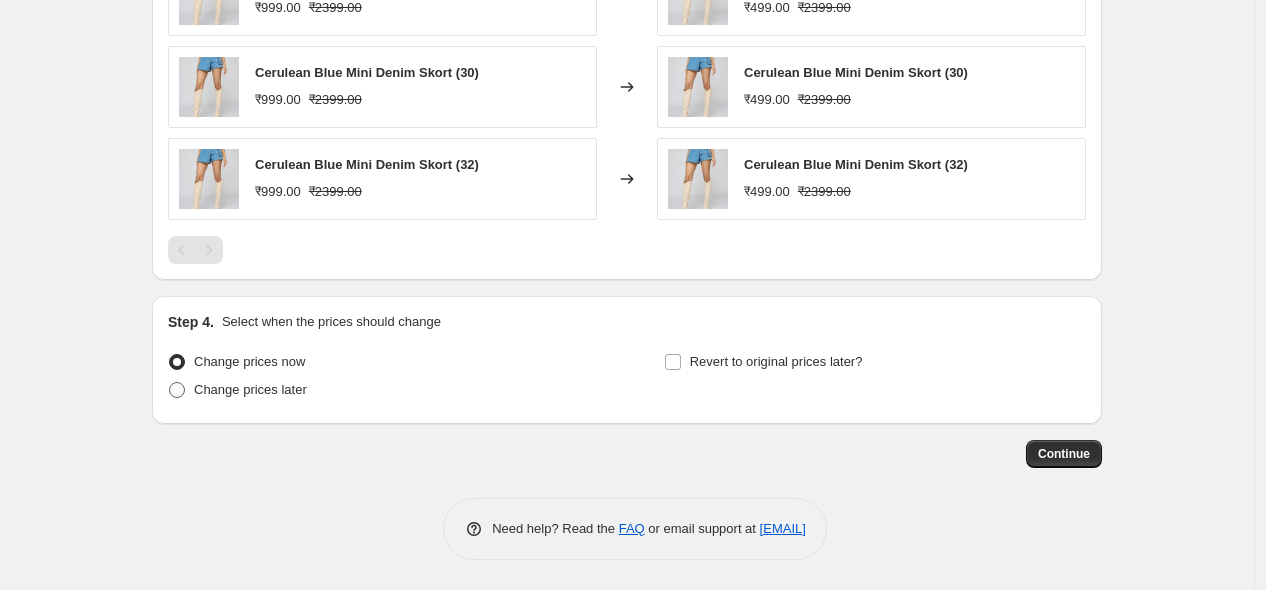 radio on "true" 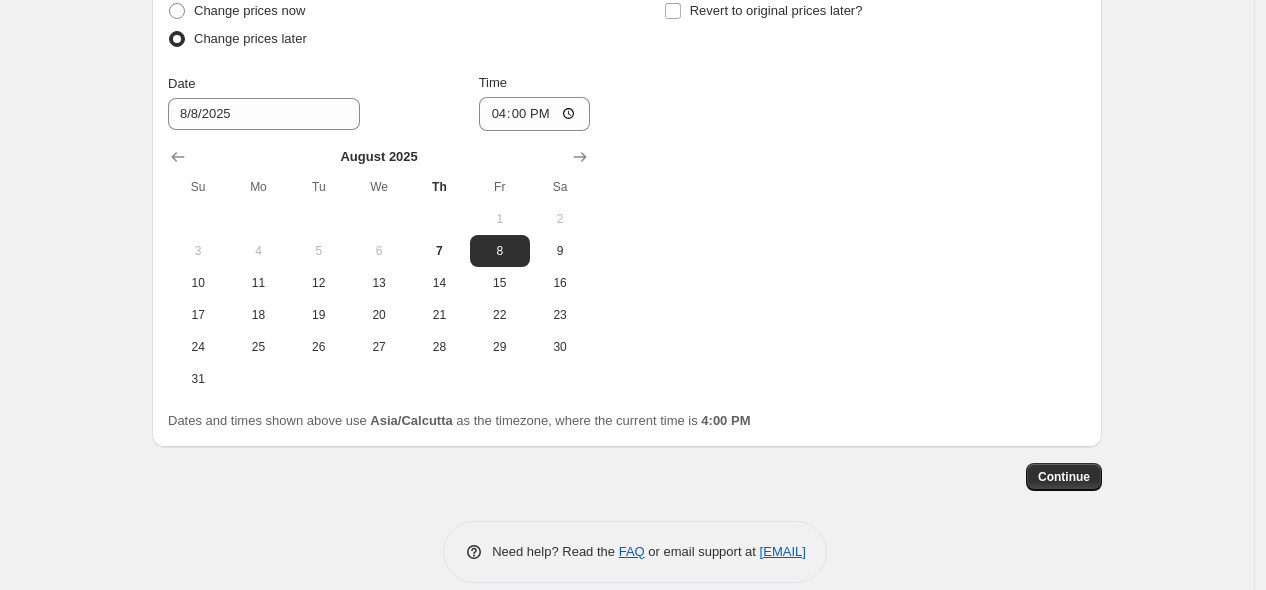 scroll, scrollTop: 1732, scrollLeft: 0, axis: vertical 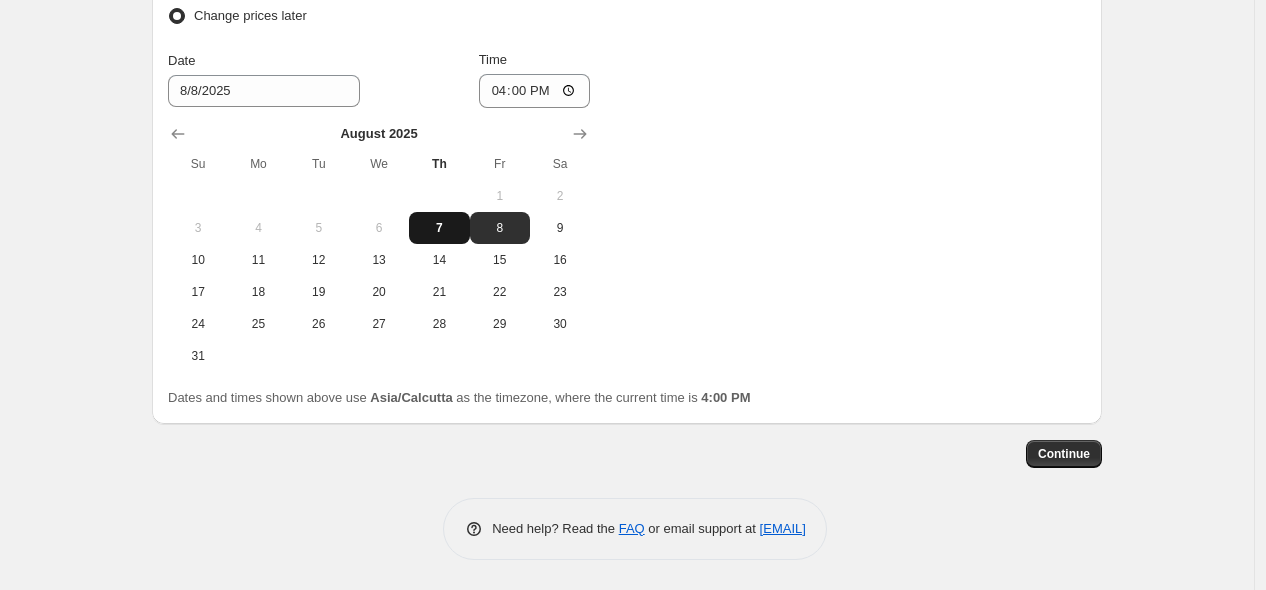 click on "7" at bounding box center (439, 228) 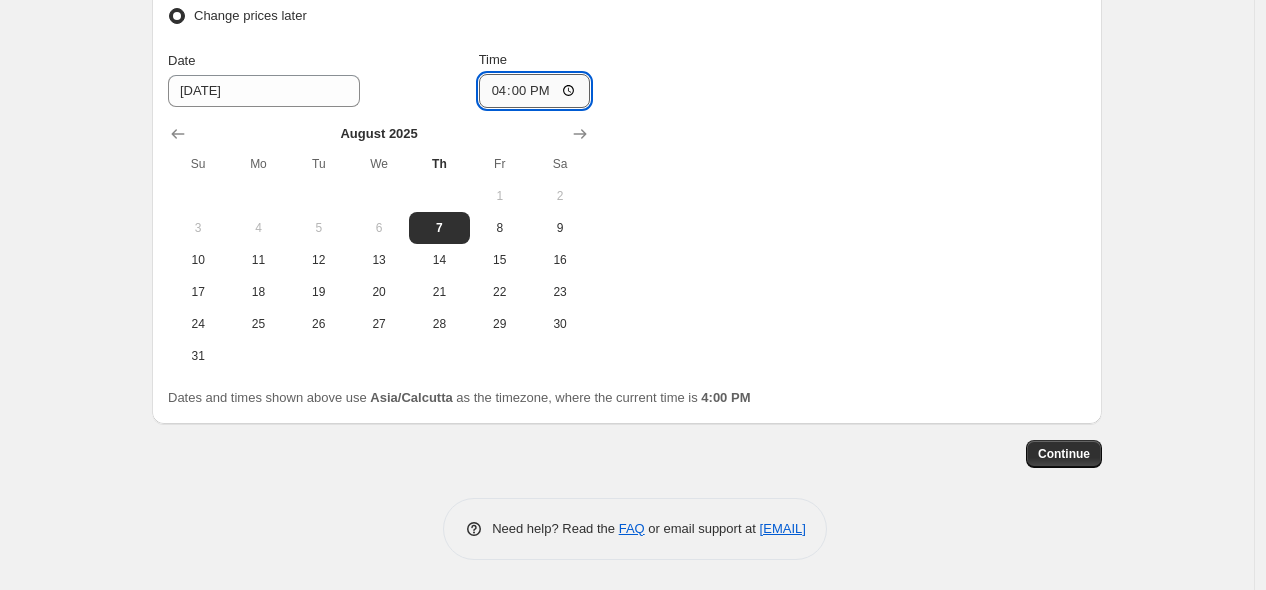 click on "16:00" at bounding box center (535, 91) 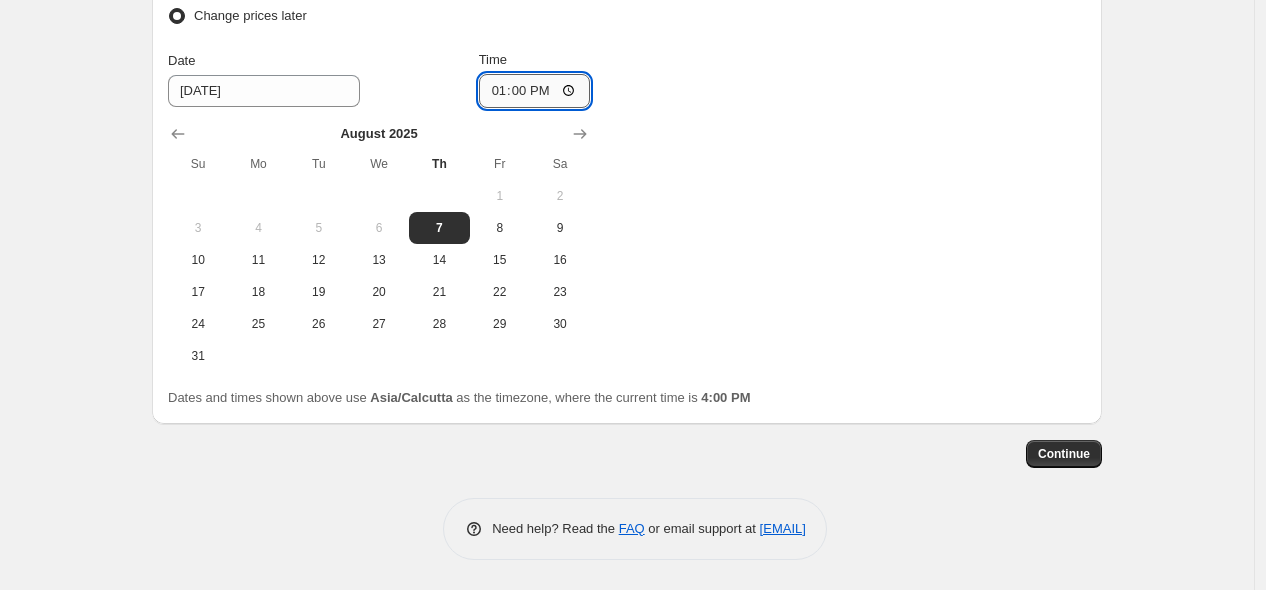 type on "22:00" 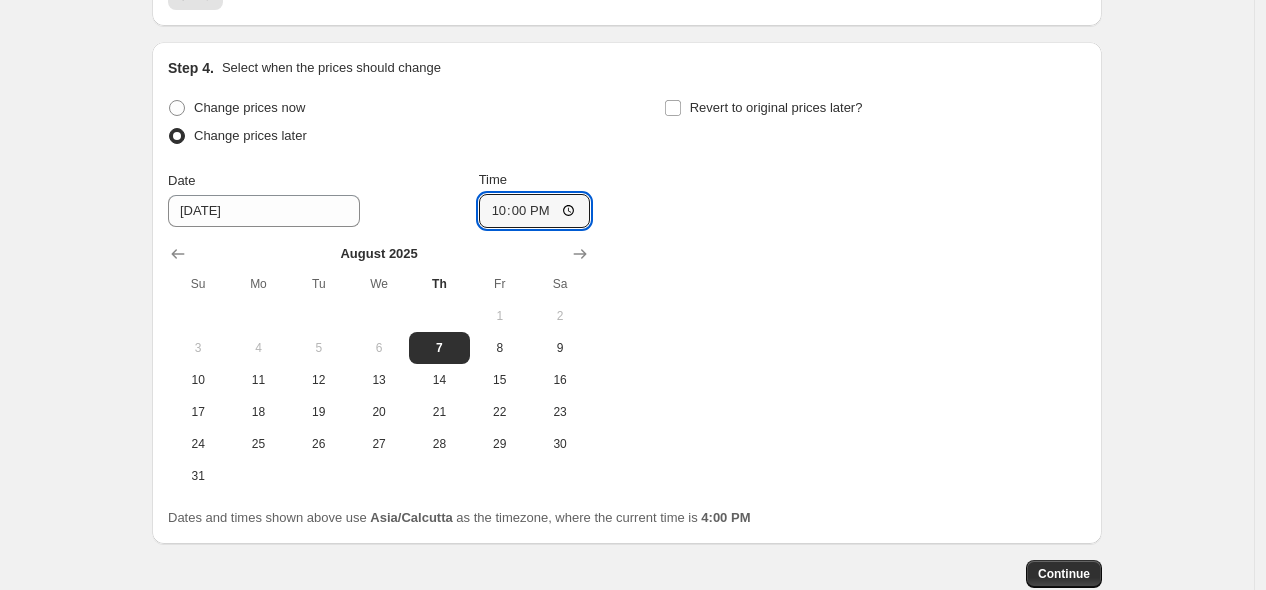 scroll, scrollTop: 1598, scrollLeft: 0, axis: vertical 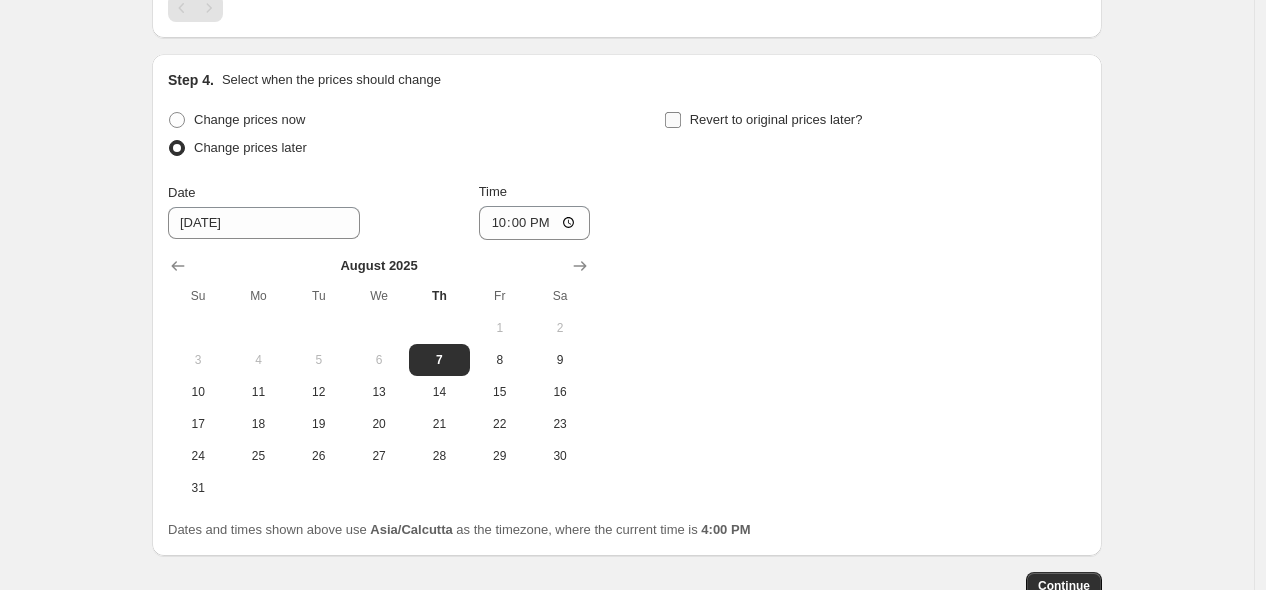 click on "Revert to original prices later?" at bounding box center [776, 119] 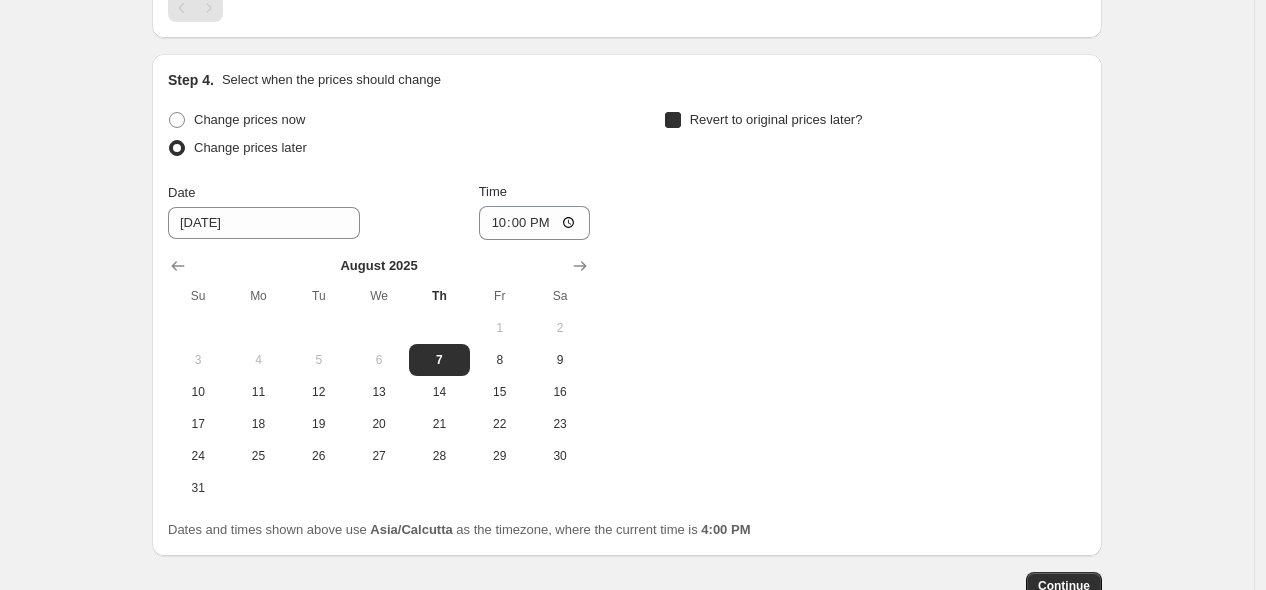 checkbox on "true" 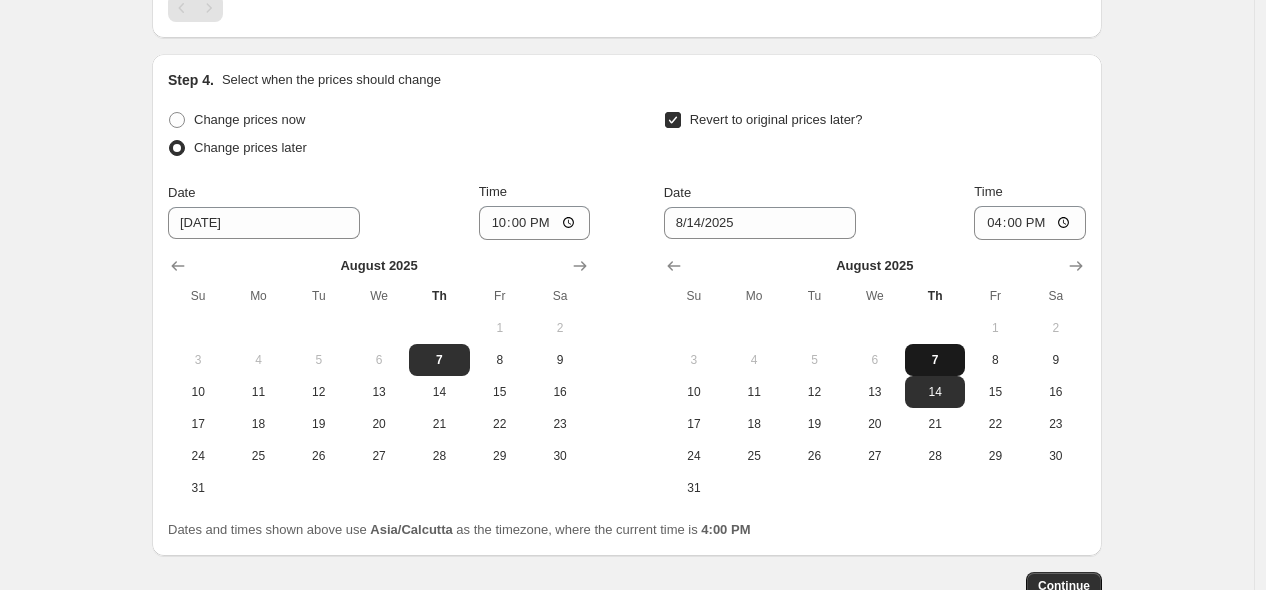 click on "7" at bounding box center (935, 360) 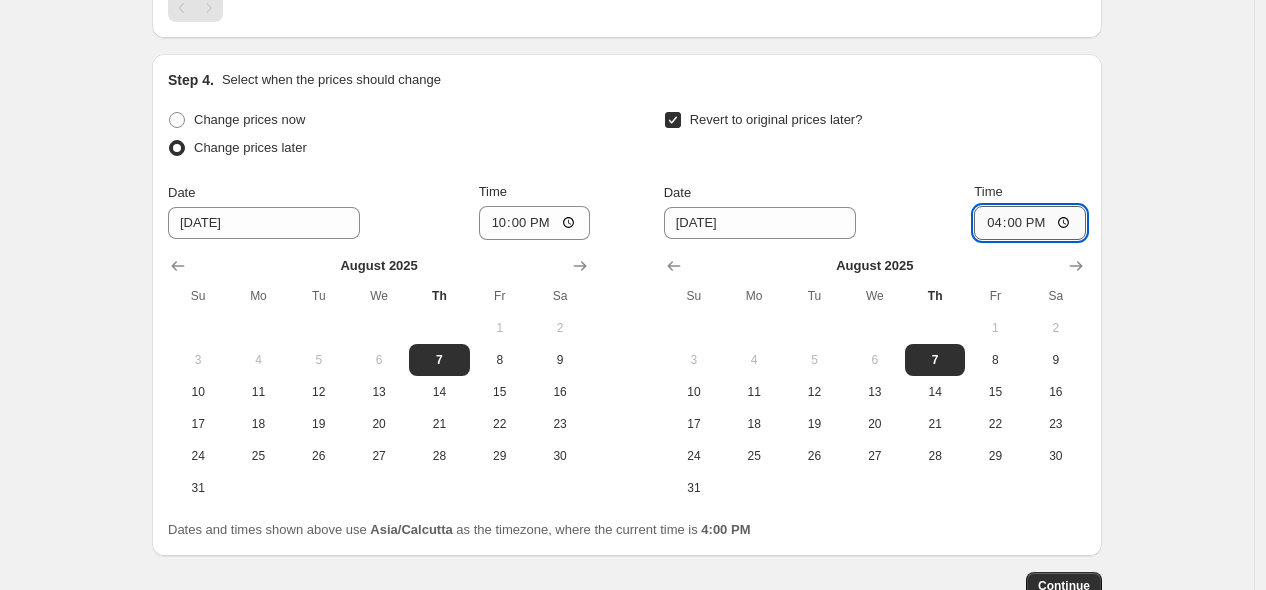 click on "16:00" at bounding box center [1030, 223] 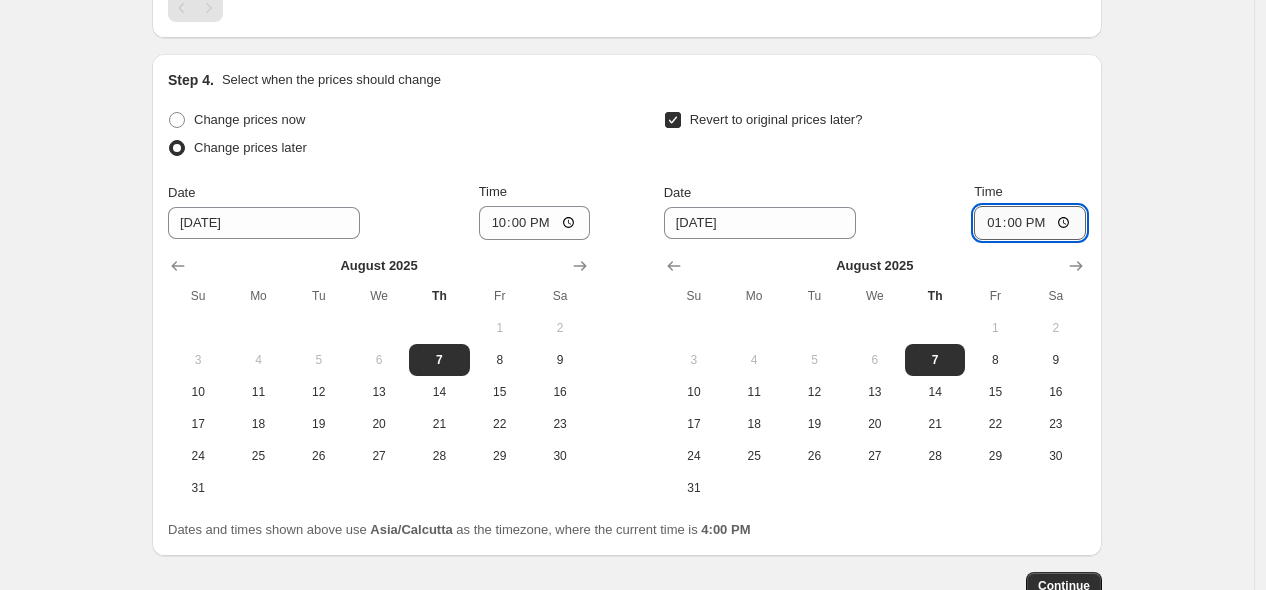 type on "23:00" 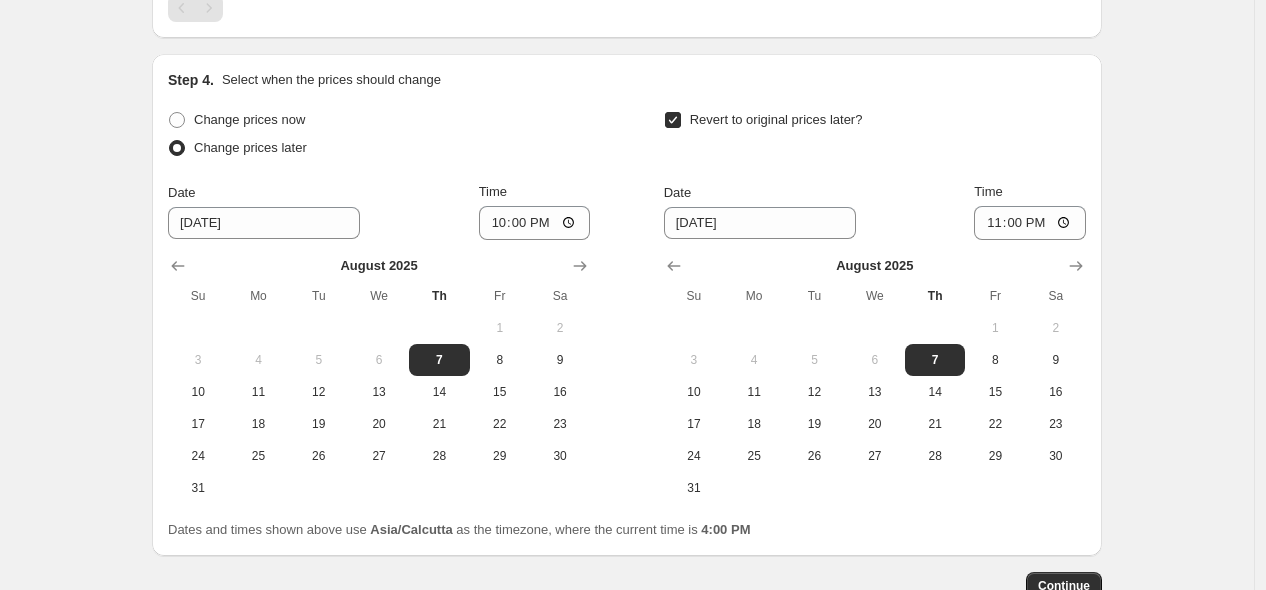 click on "Create new price change job. This page is ready Create new price change job Draft Step 1. Optionally give your price change job a title (eg "March 30% off sale on boots") [DATE] - 1 Hour Cult Deal This title is just for internal use, customers won't see it Step 2. Select how the prices should change Use bulk price change rules Set product prices individually Use CSV upload Price Change type Change the price to a certain amount Change the price by a certain amount Change the price by a certain percentage Change the price to the current compare at price (price before sale) Change the price by a certain amount relative to the compare at price Change the price by a certain percentage relative to the compare at price Don't change the price Change the price by a certain percentage relative to the cost per item Change price to certain cost margin Change the price to a certain amount Price change amount ₹ [AMOUNT] Compare at price What's the compare at price? Change type Don't change the compare at price Step 3." at bounding box center (627, -438) 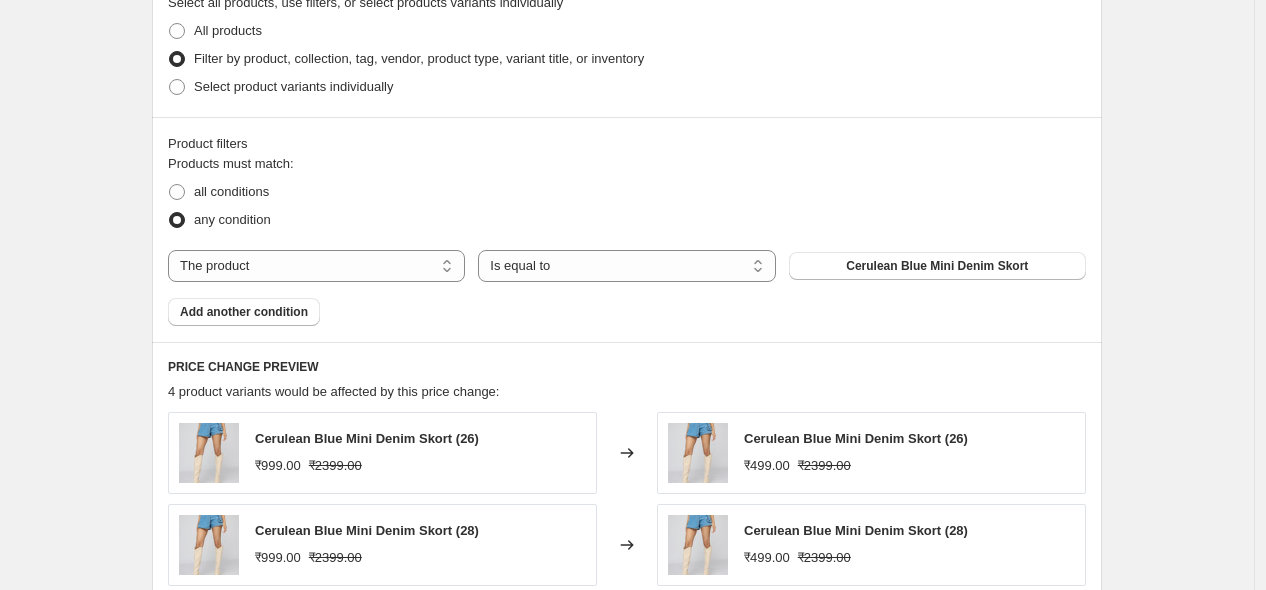 scroll, scrollTop: 1732, scrollLeft: 0, axis: vertical 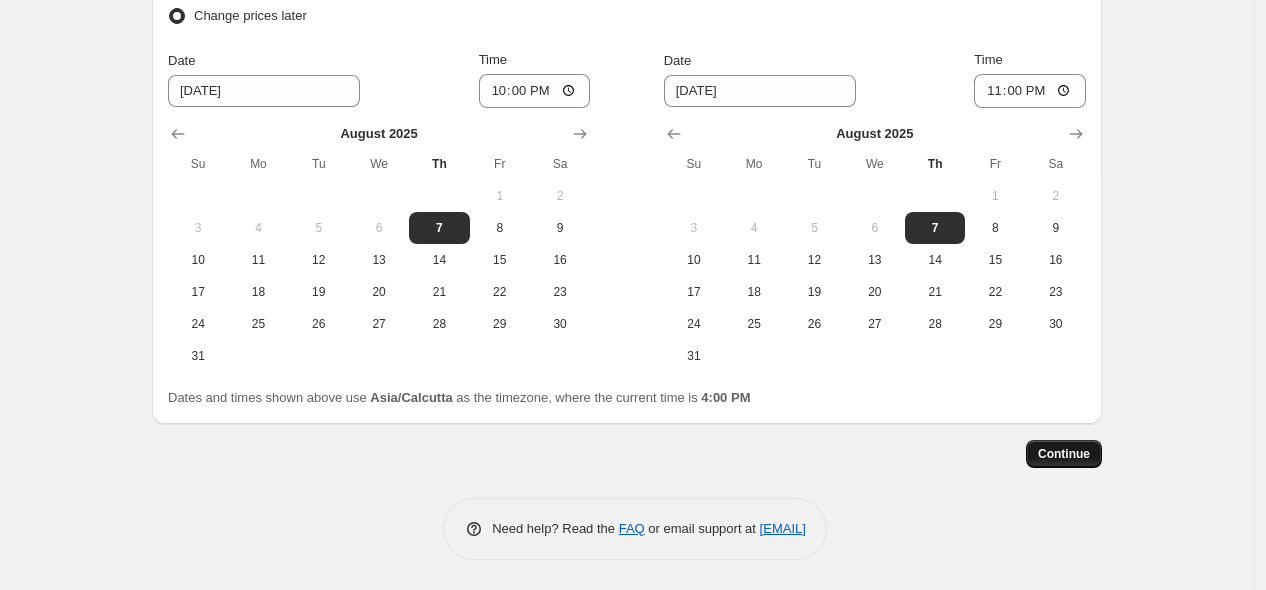 click on "Continue" at bounding box center [1064, 454] 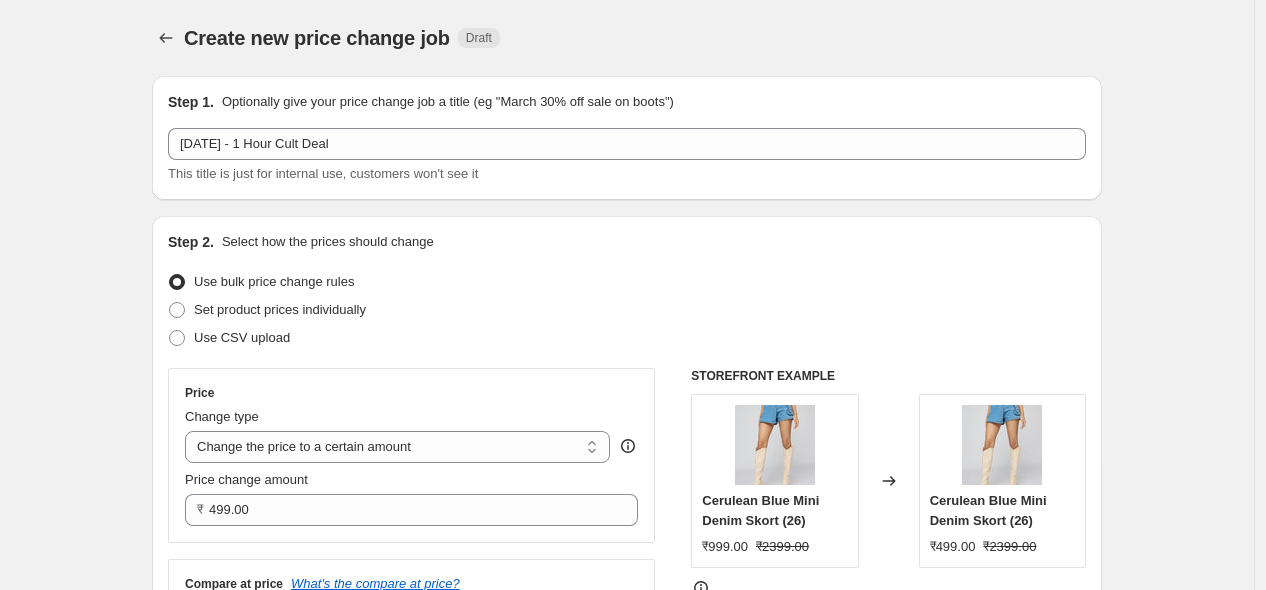 scroll, scrollTop: 1732, scrollLeft: 0, axis: vertical 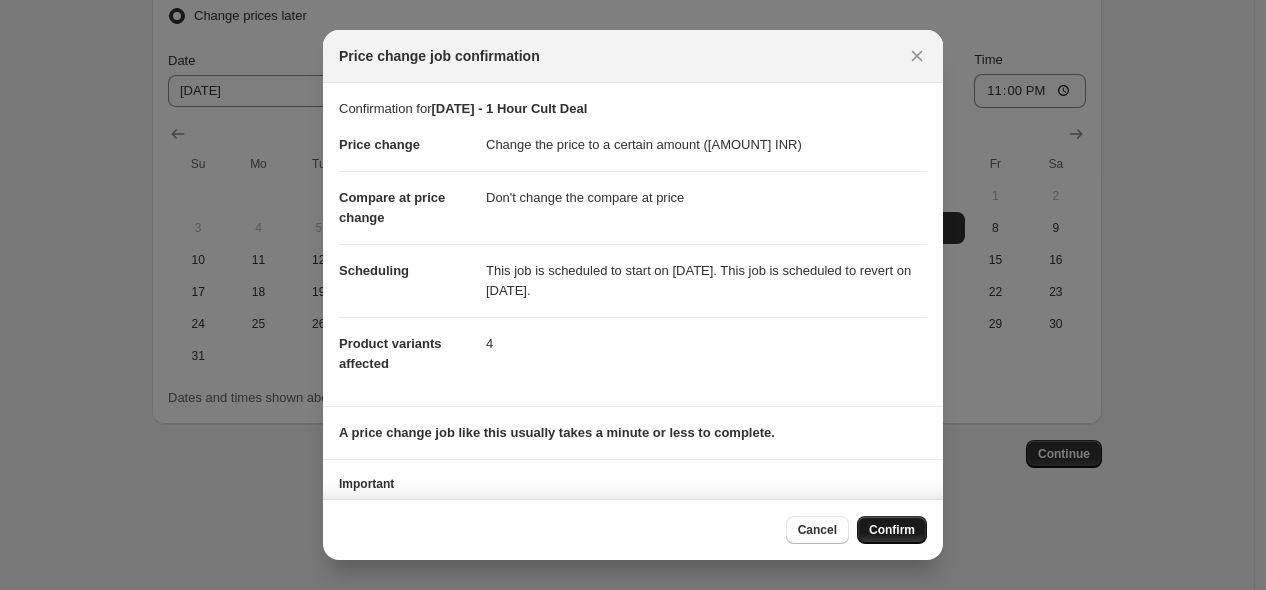 click on "Confirm" at bounding box center (892, 530) 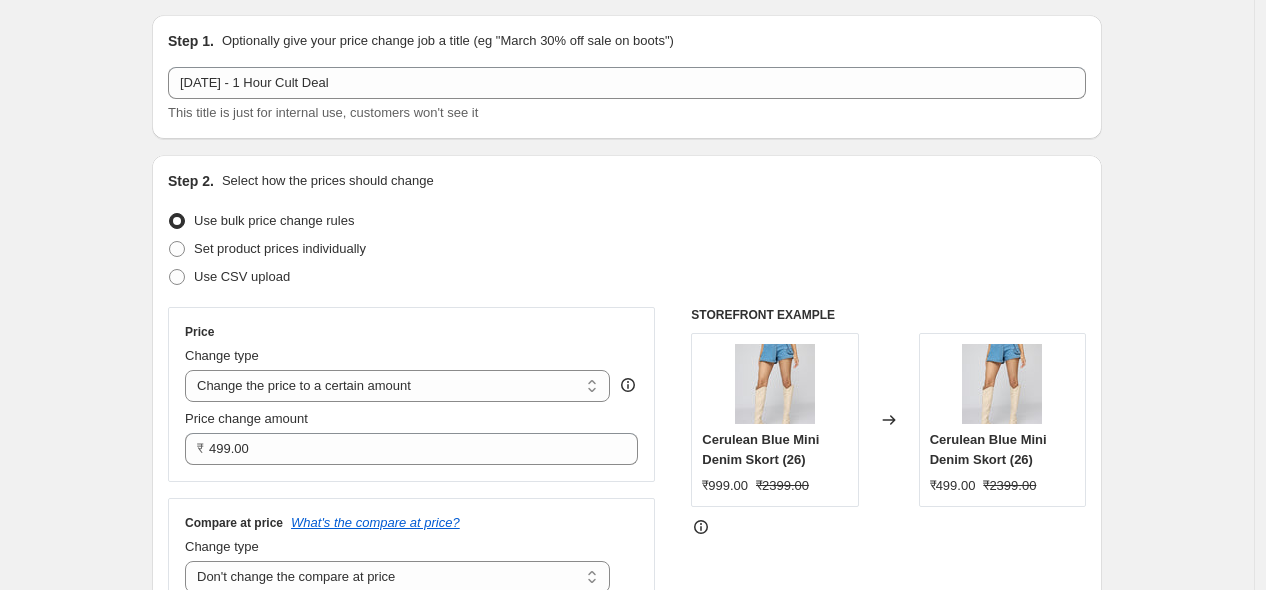 scroll, scrollTop: 0, scrollLeft: 0, axis: both 